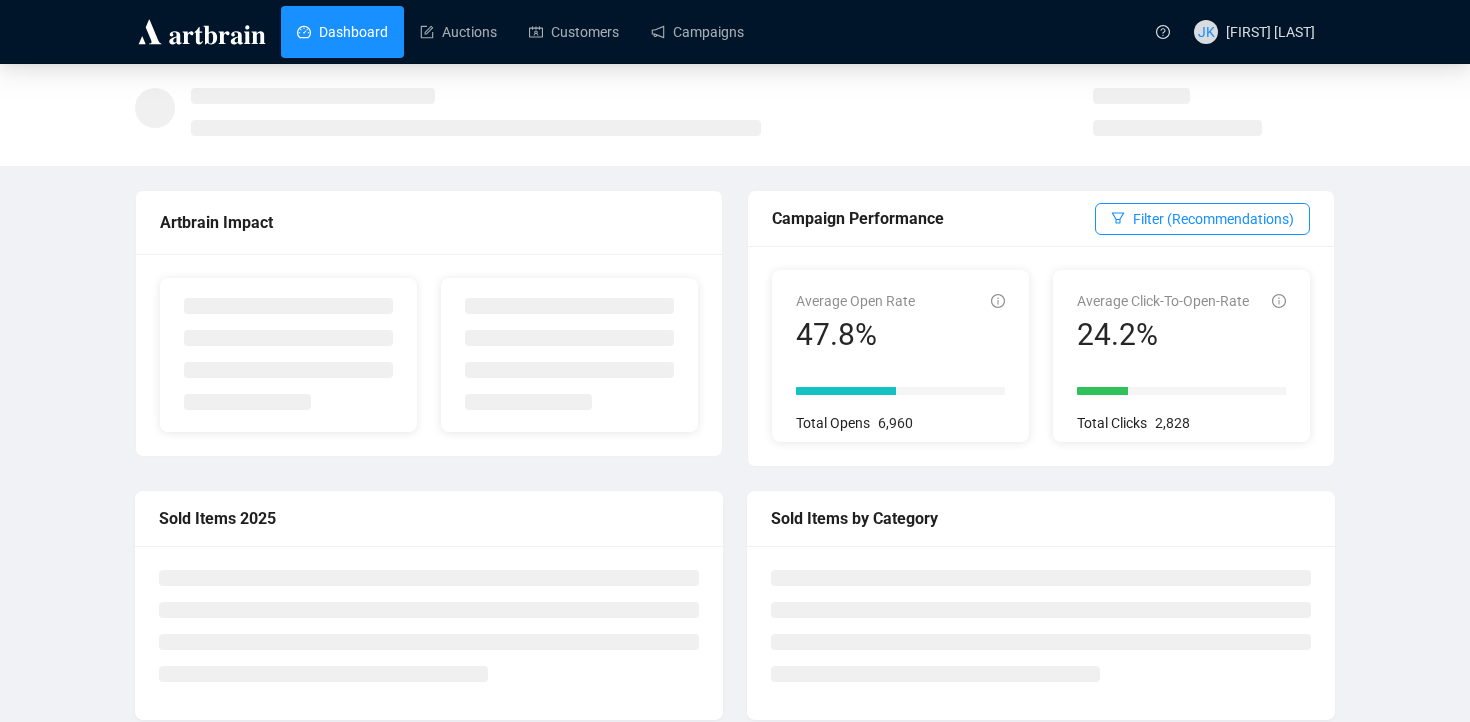 scroll, scrollTop: 0, scrollLeft: 0, axis: both 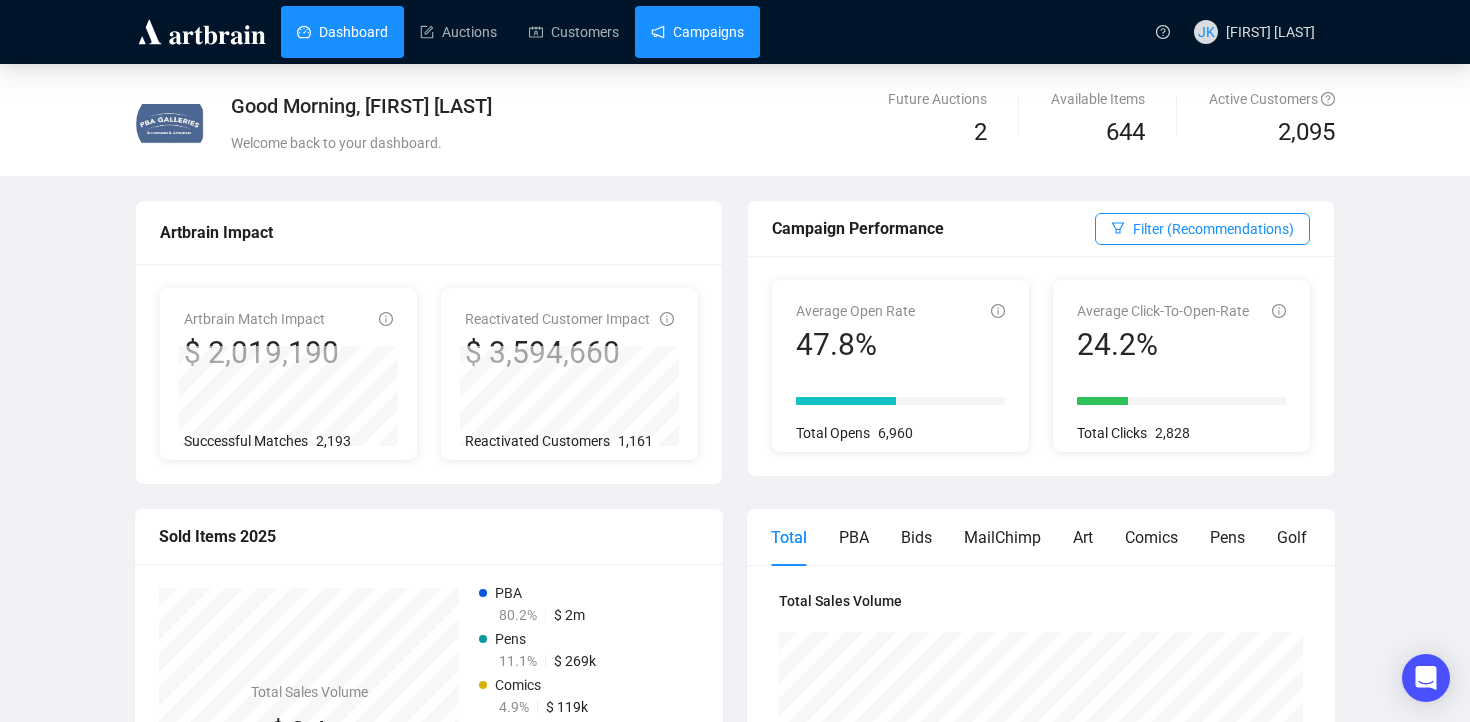 click on "Campaigns" at bounding box center [697, 32] 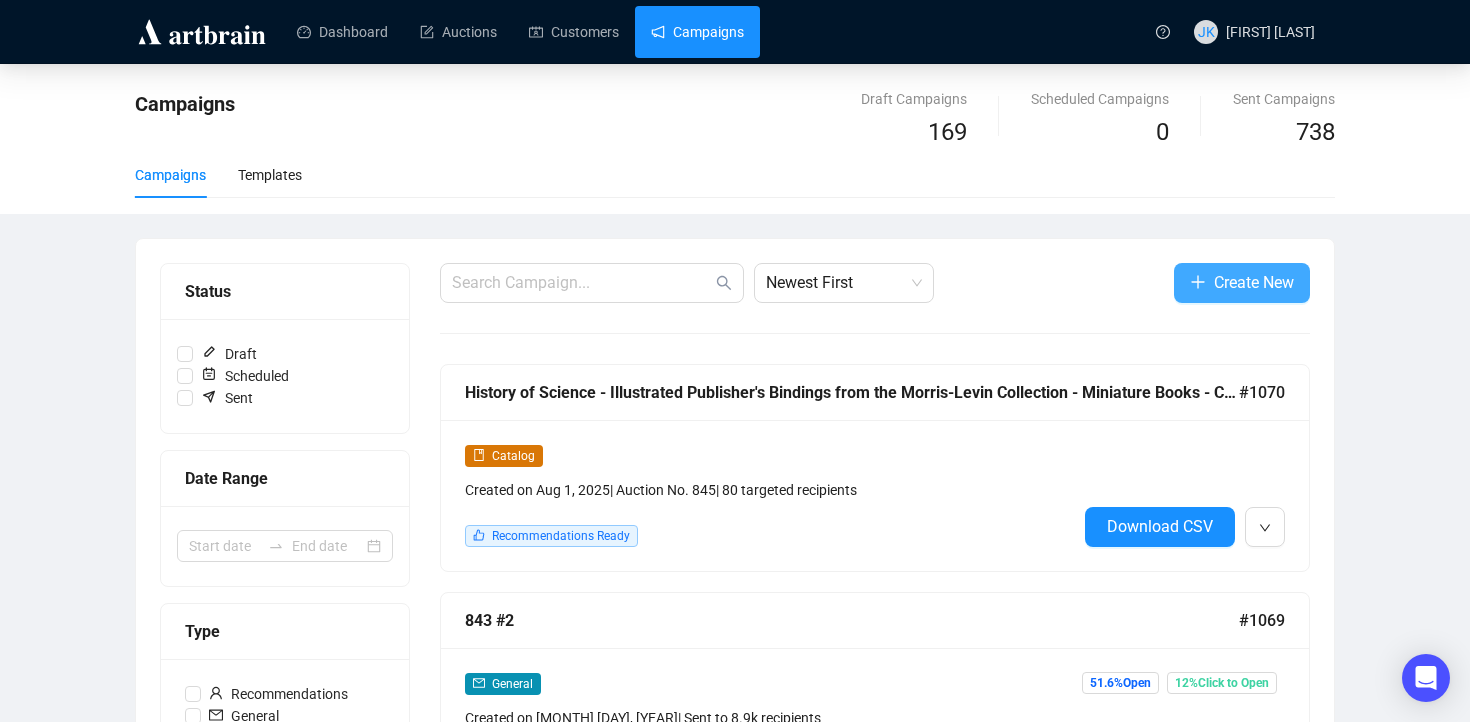 click on "Create New" at bounding box center (1254, 282) 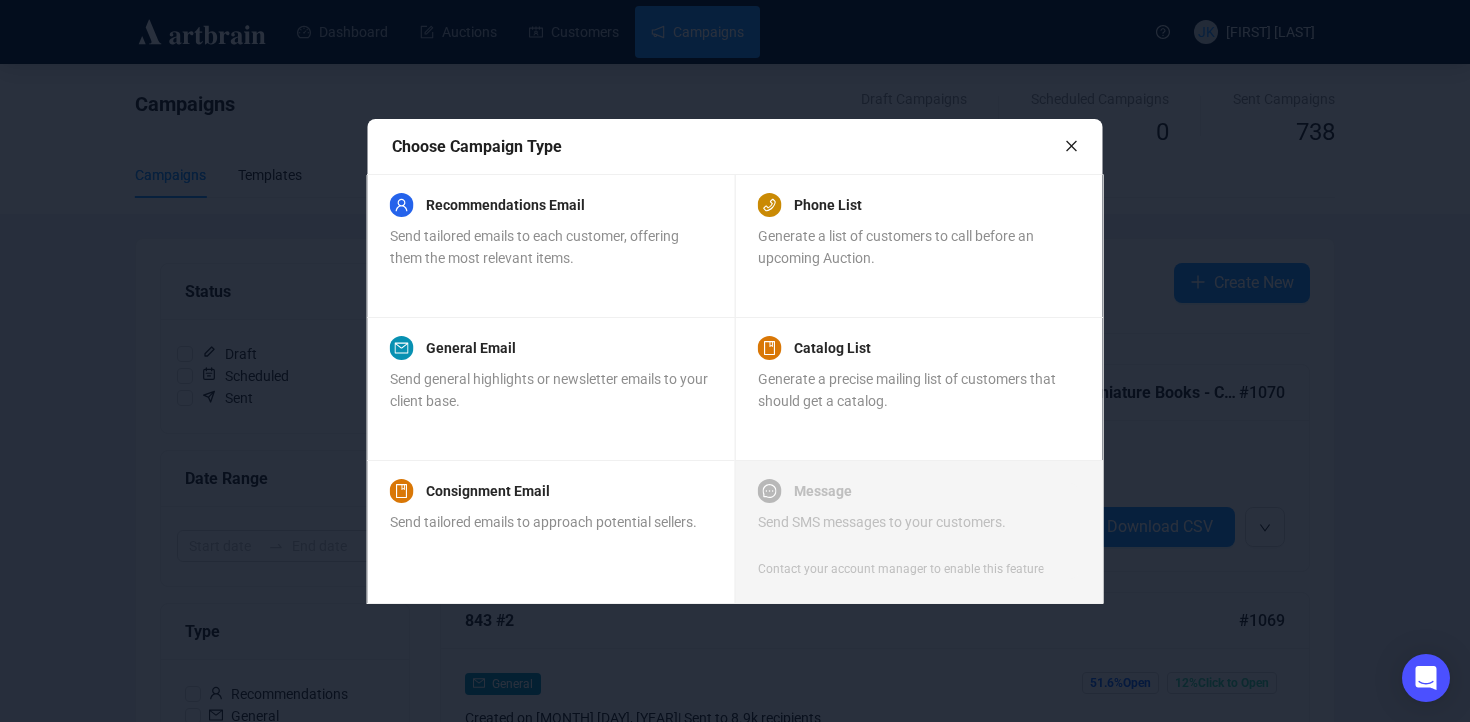 click at bounding box center (735, 361) 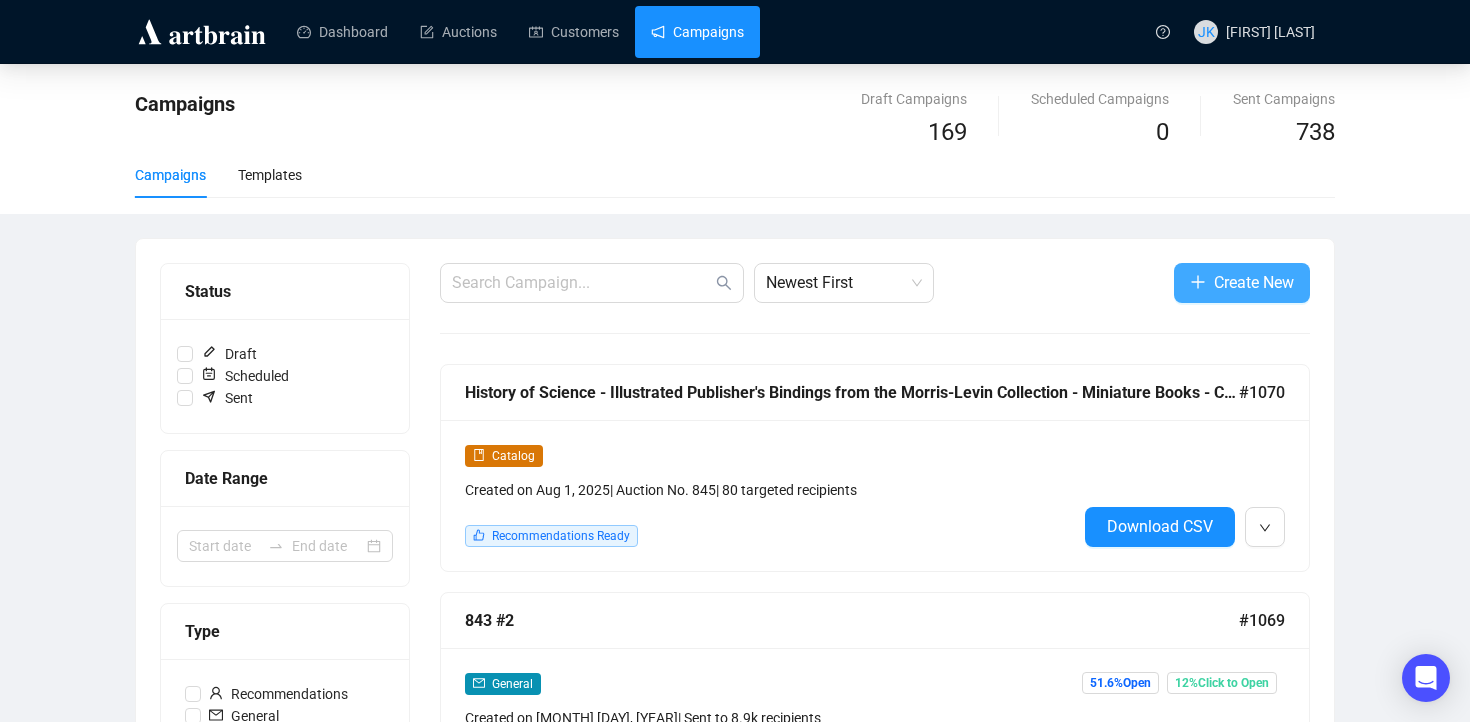 click 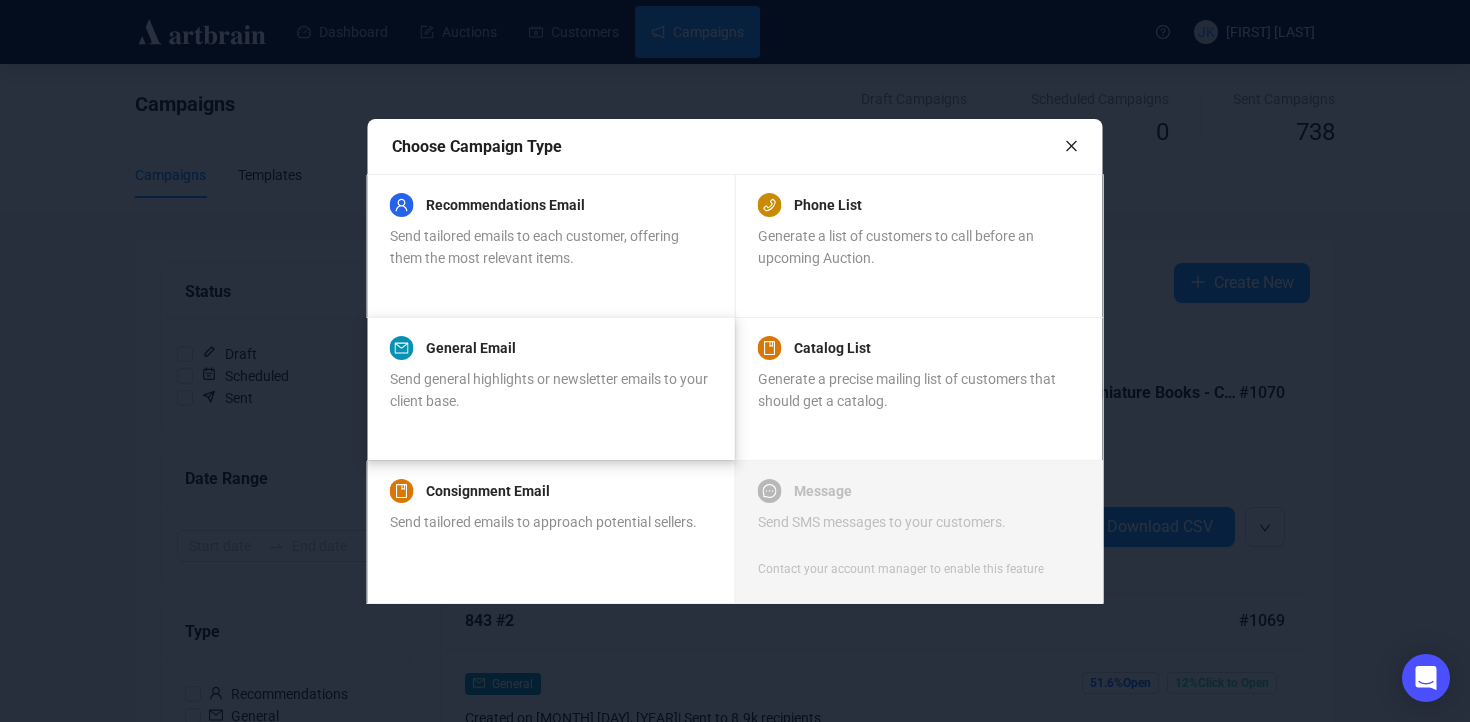 click on "General Email Send general highlights or newsletter emails to your client base." at bounding box center [550, 374] 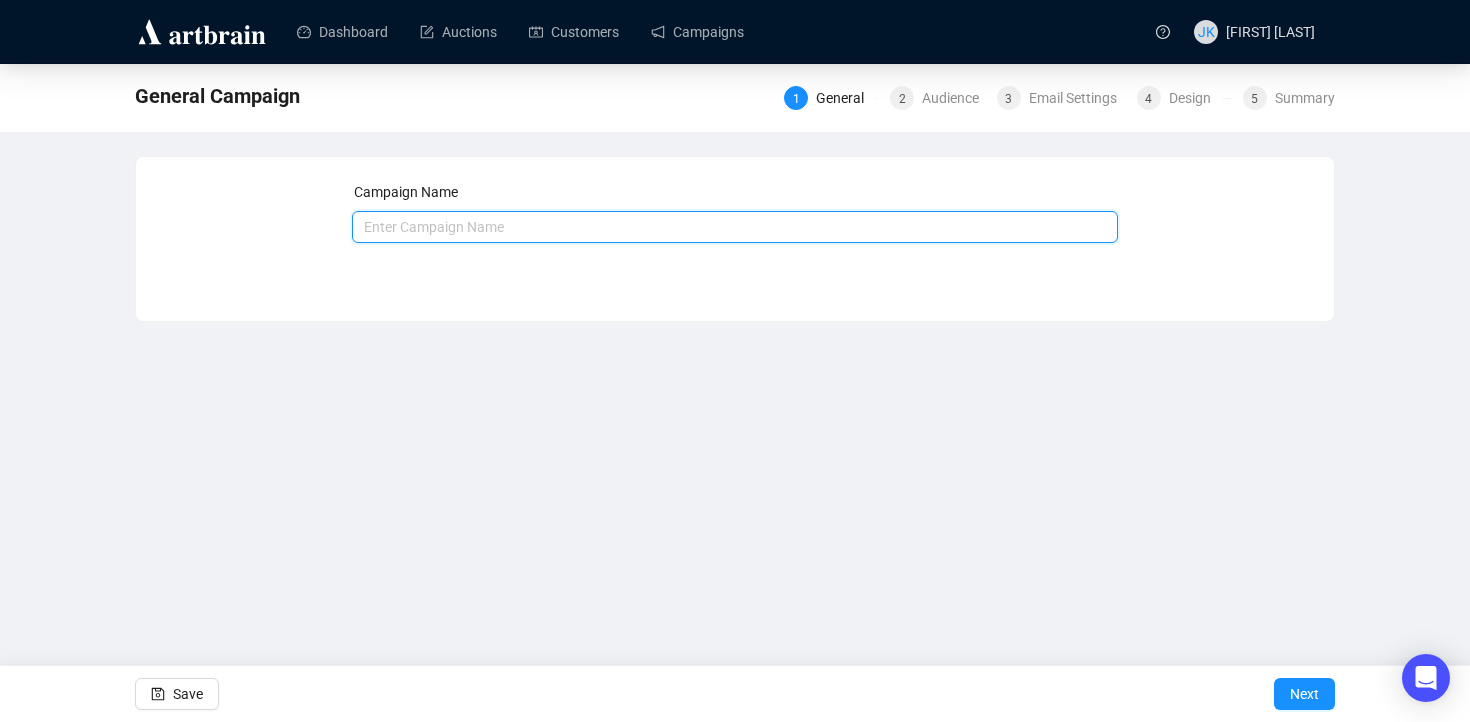 click at bounding box center [735, 227] 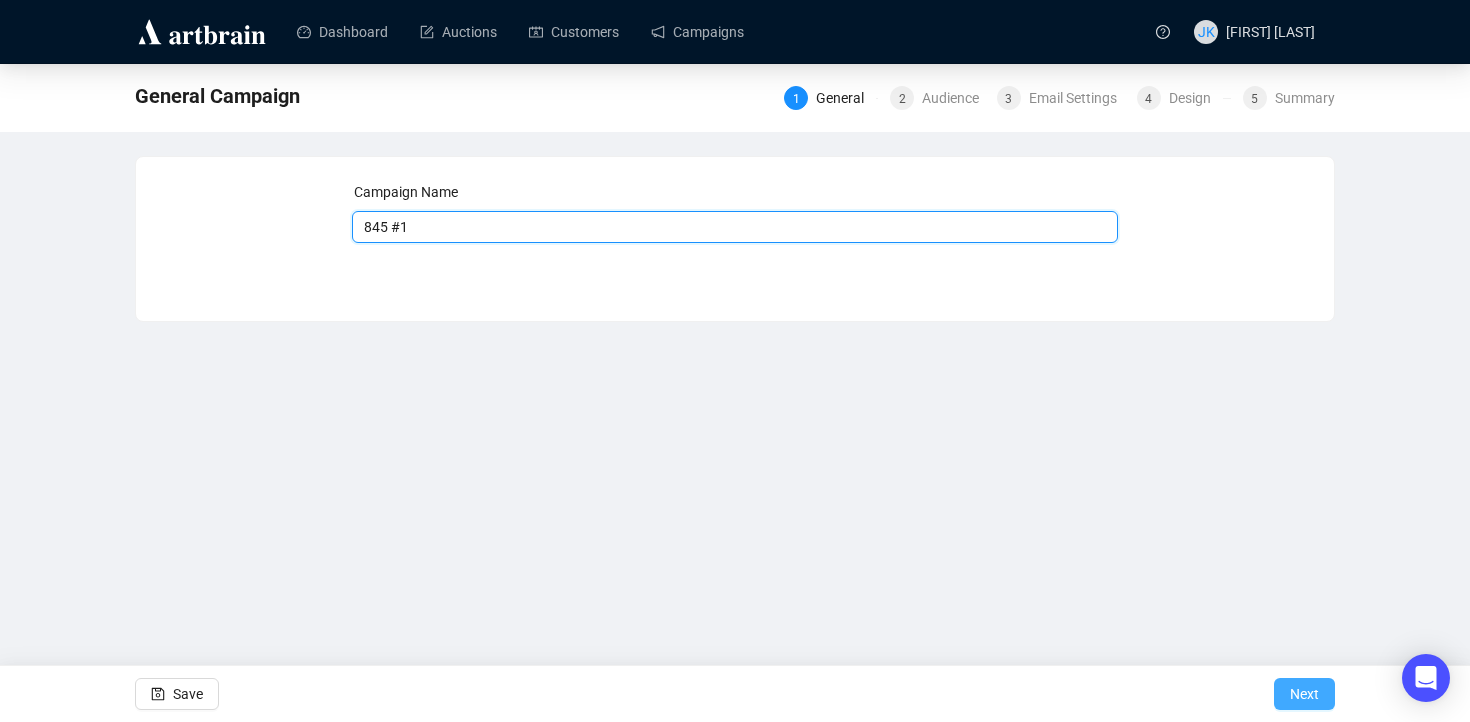 type on "845 #1" 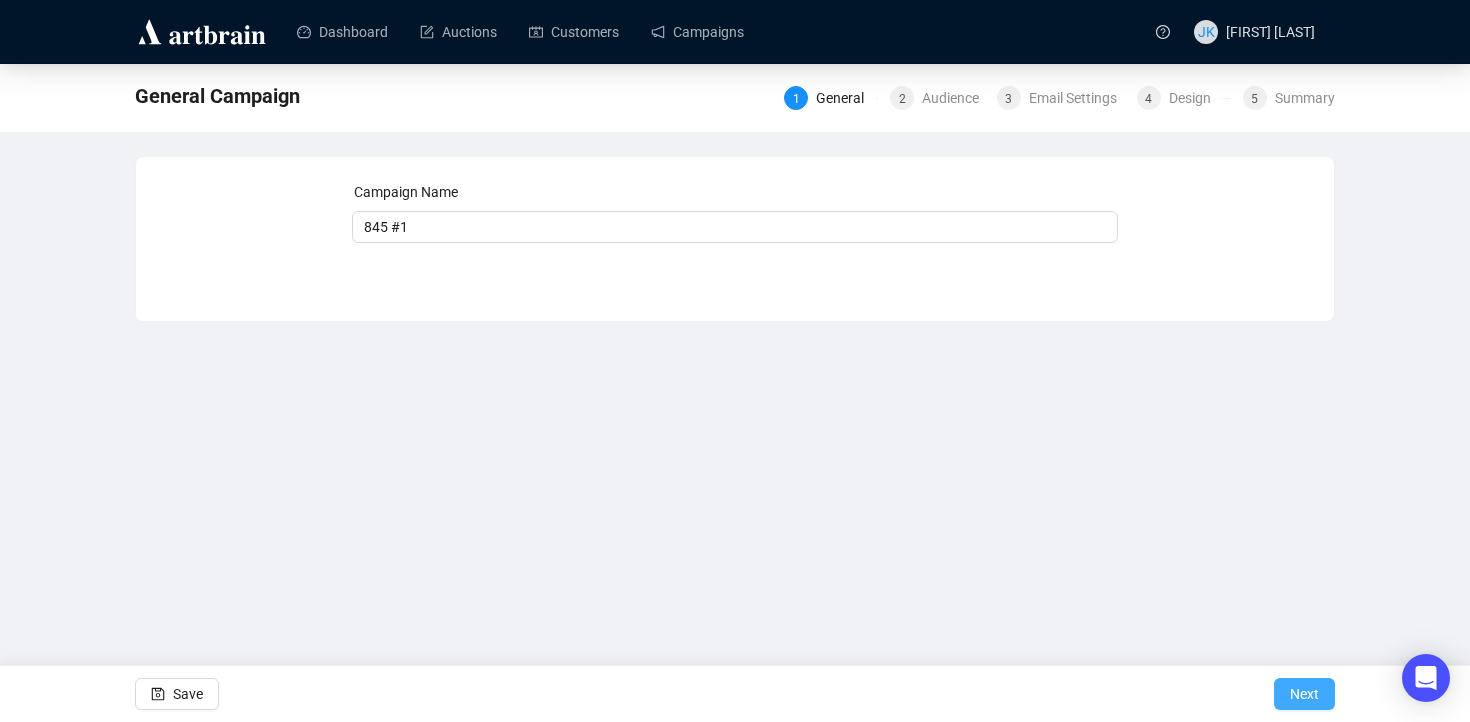 click on "Next" at bounding box center (1304, 694) 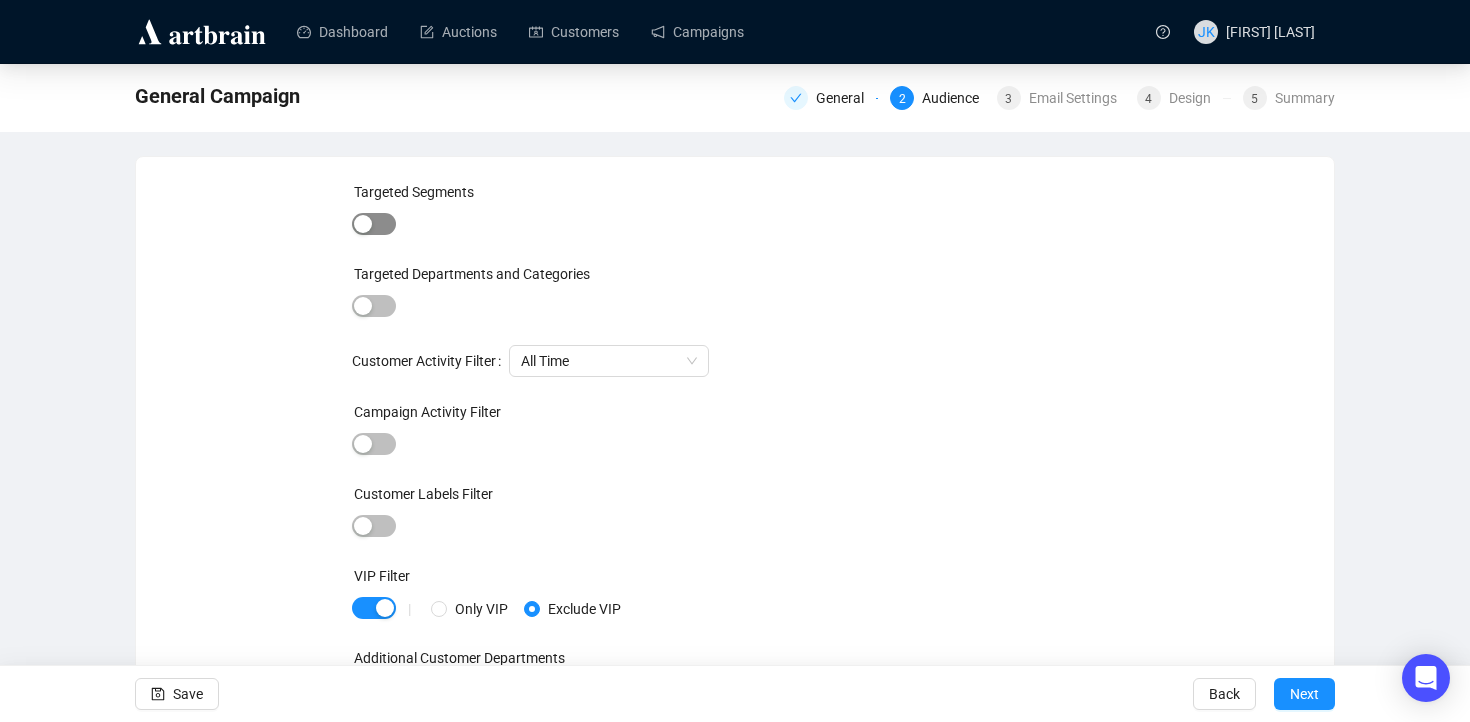 click at bounding box center (374, 224) 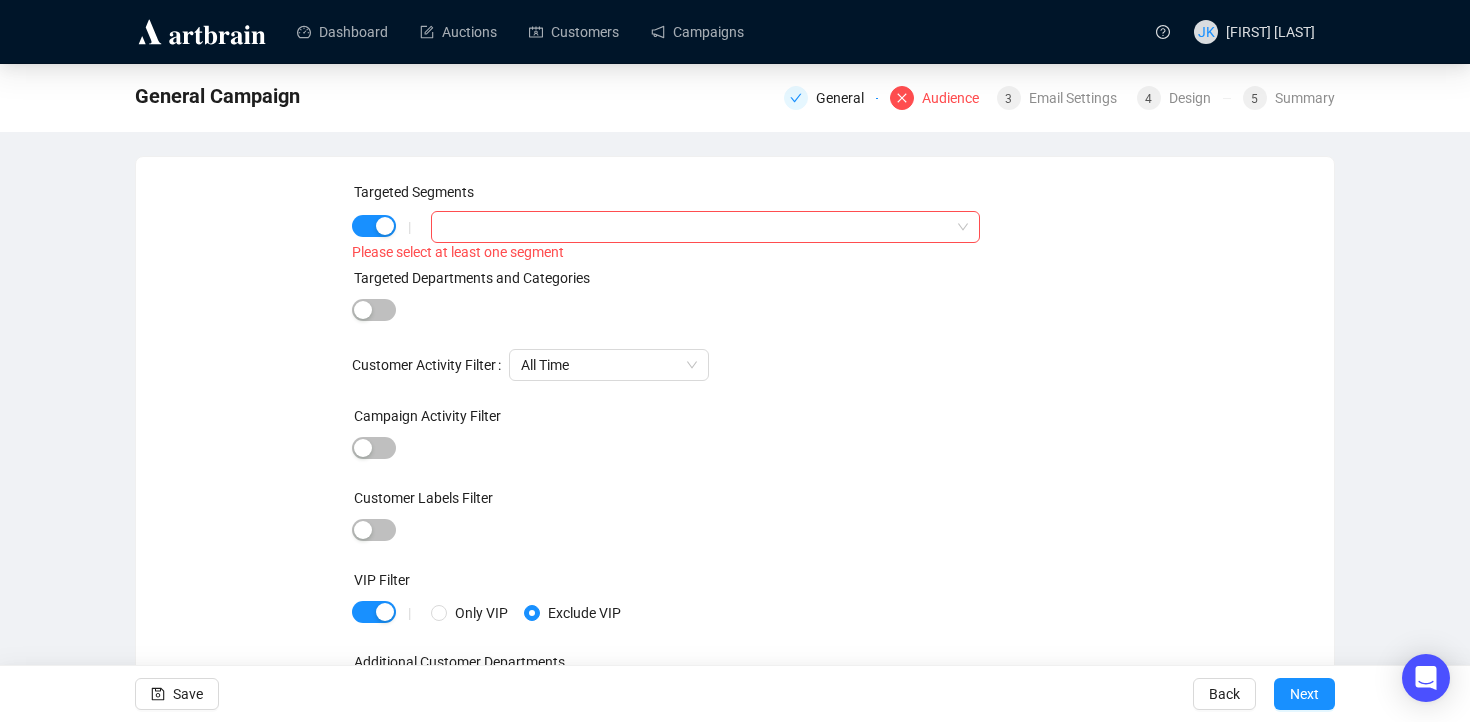 click on "Please select at least one segment" at bounding box center (735, 252) 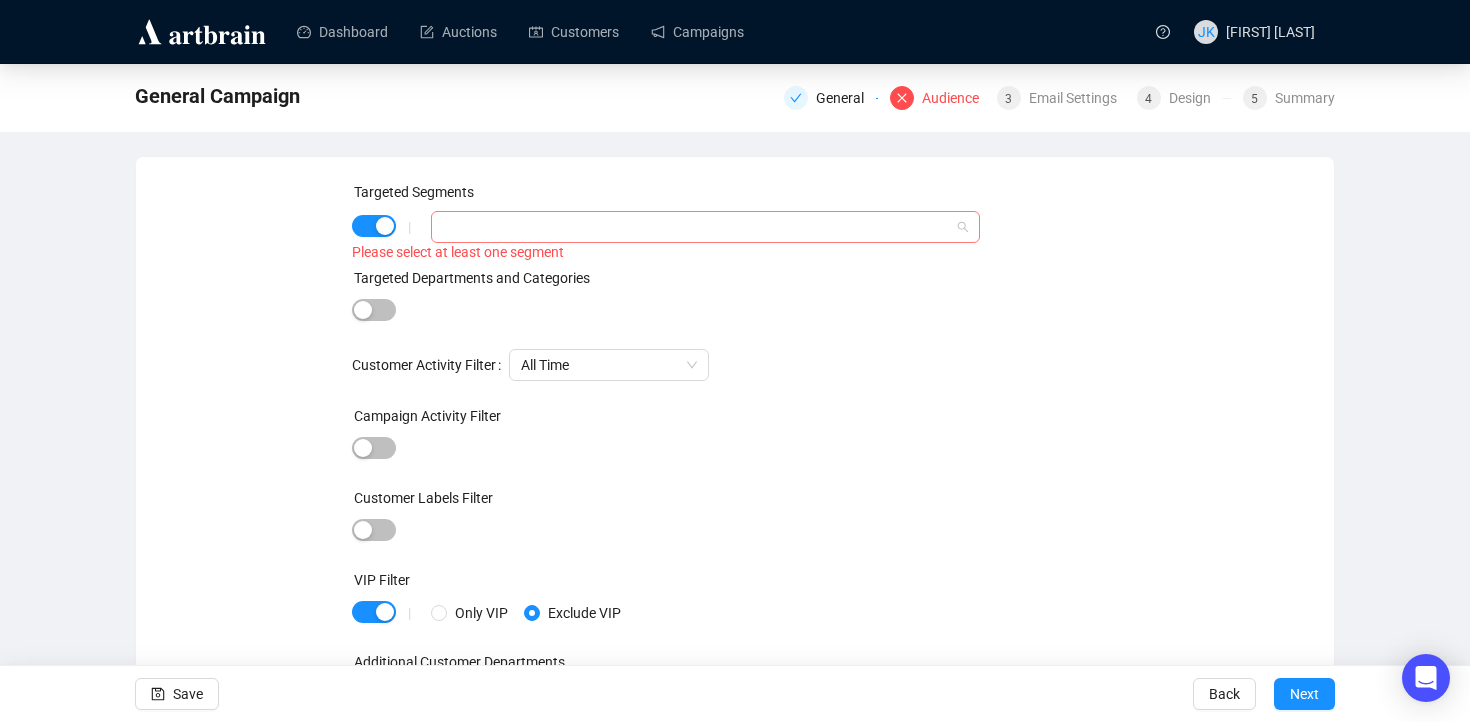 click at bounding box center [695, 227] 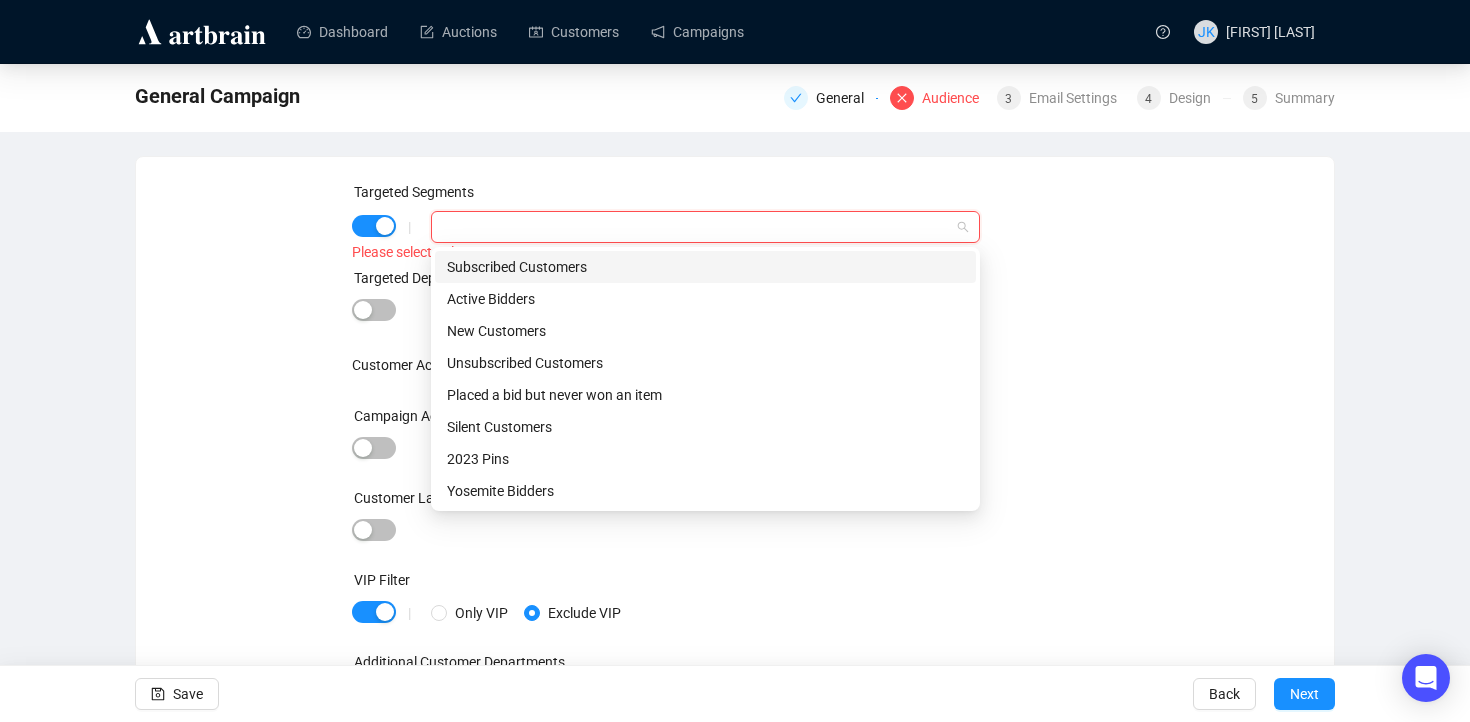 click on "Subscribed Customers" at bounding box center [705, 267] 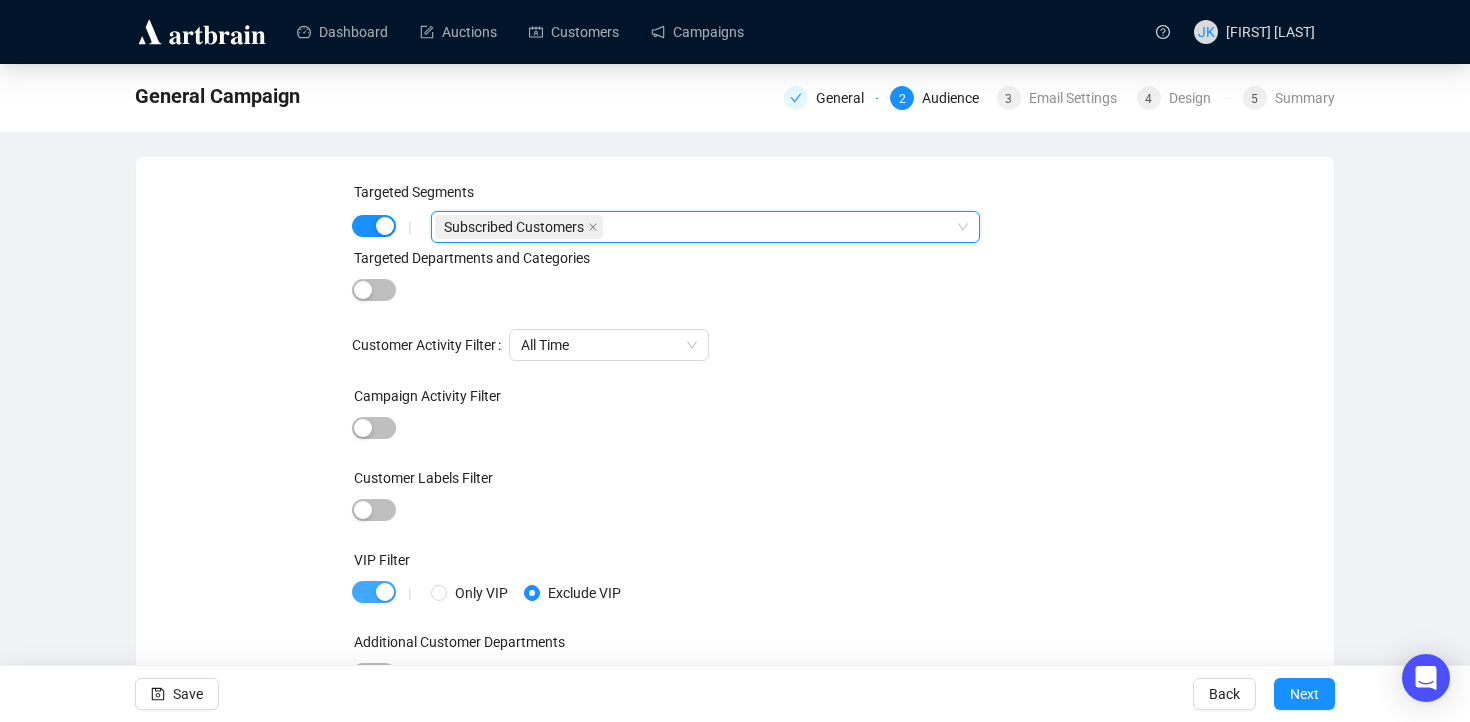 click at bounding box center (374, 592) 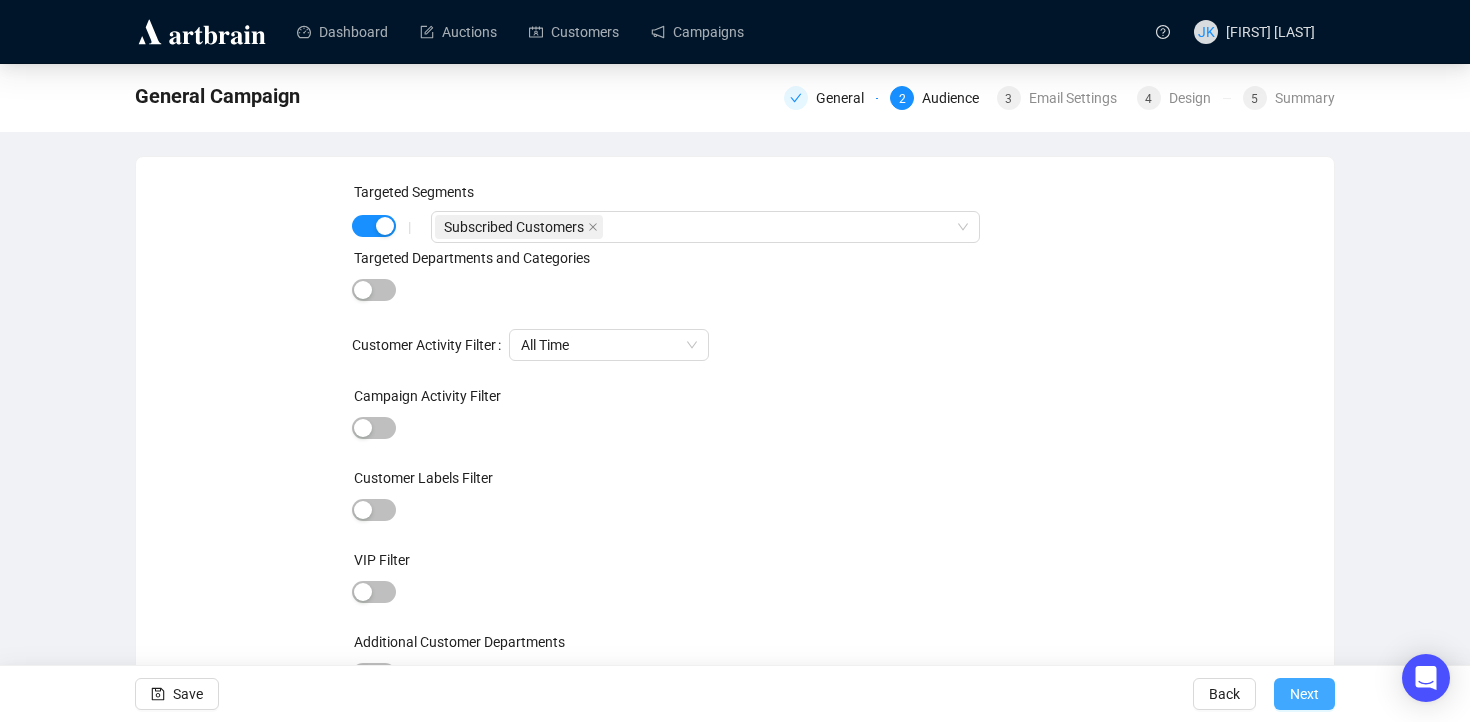 click on "Next" at bounding box center [1304, 694] 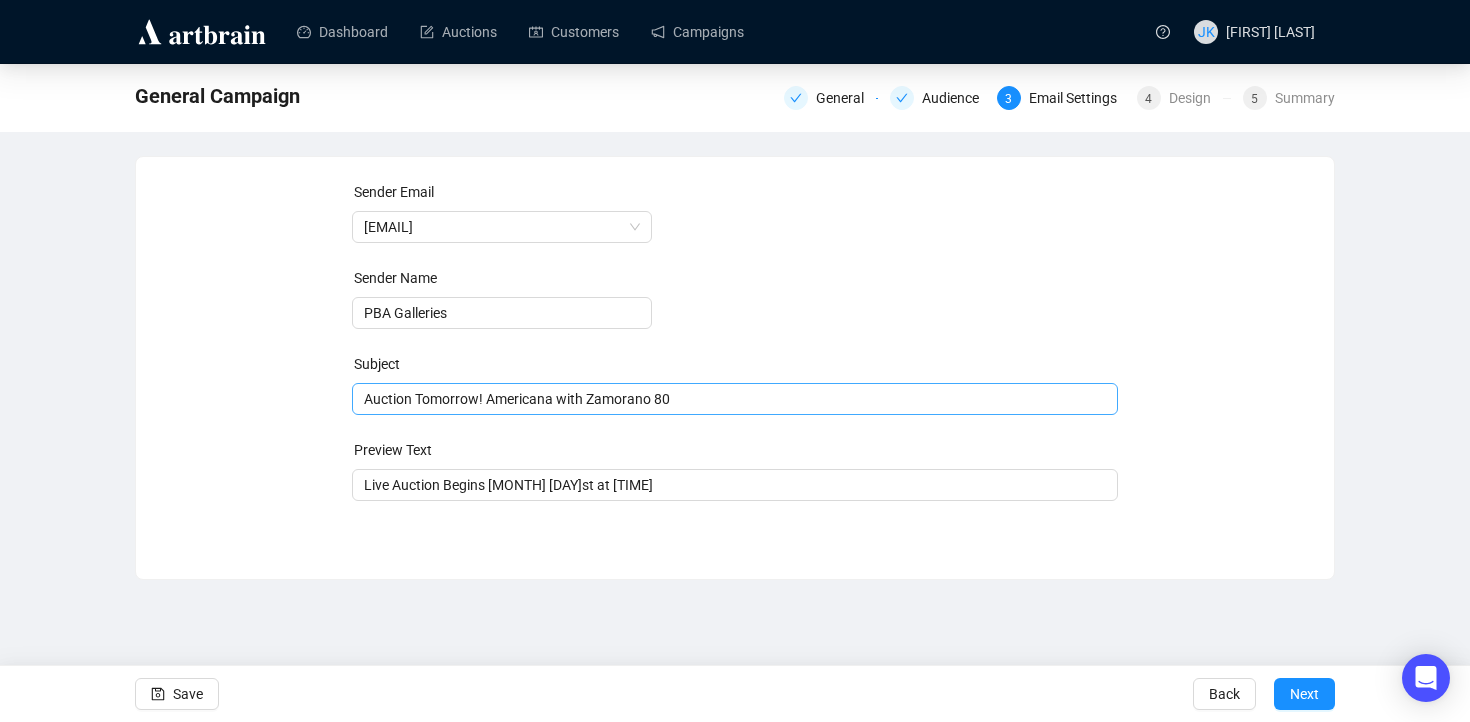 click on "Auction Tomorrow! Americana with Zamorano 80" at bounding box center [735, 399] 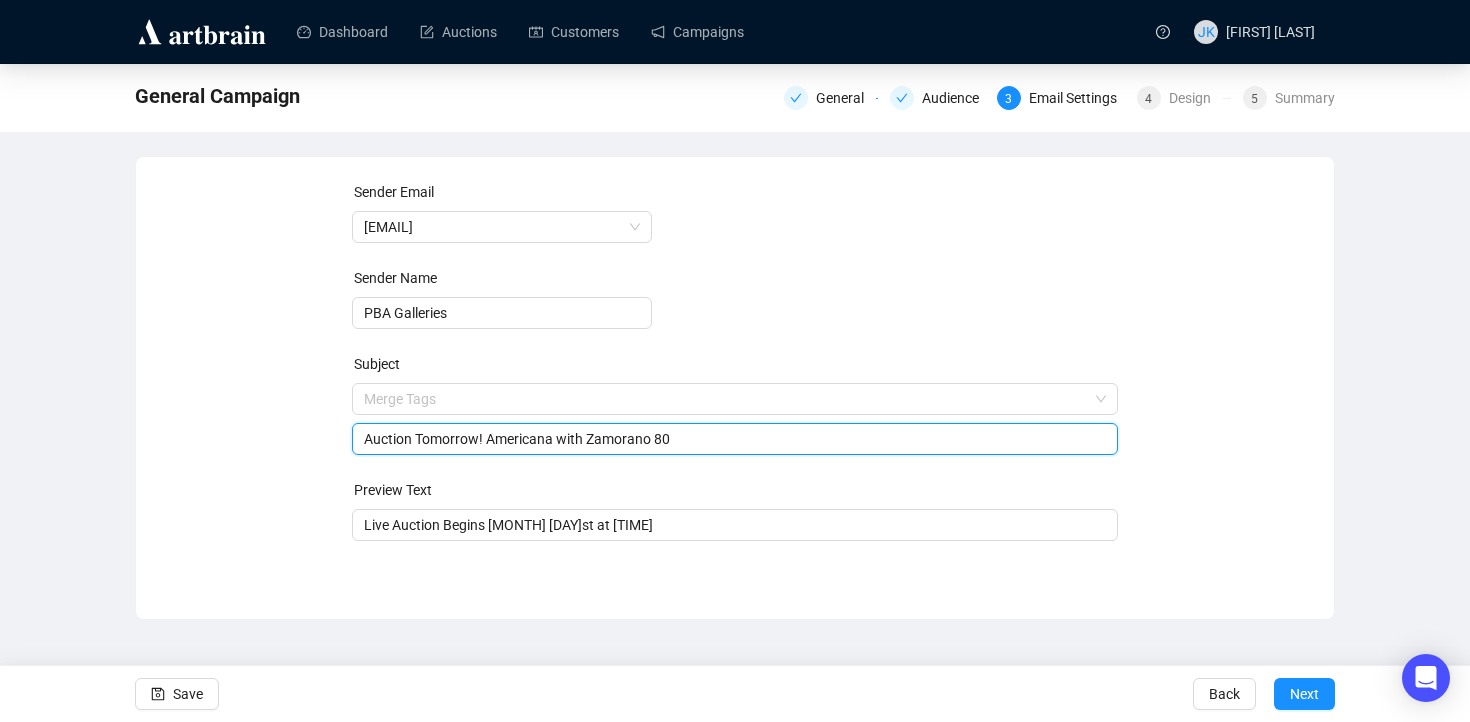 click on "Auction Tomorrow! Americana with Zamorano 80" at bounding box center [735, 439] 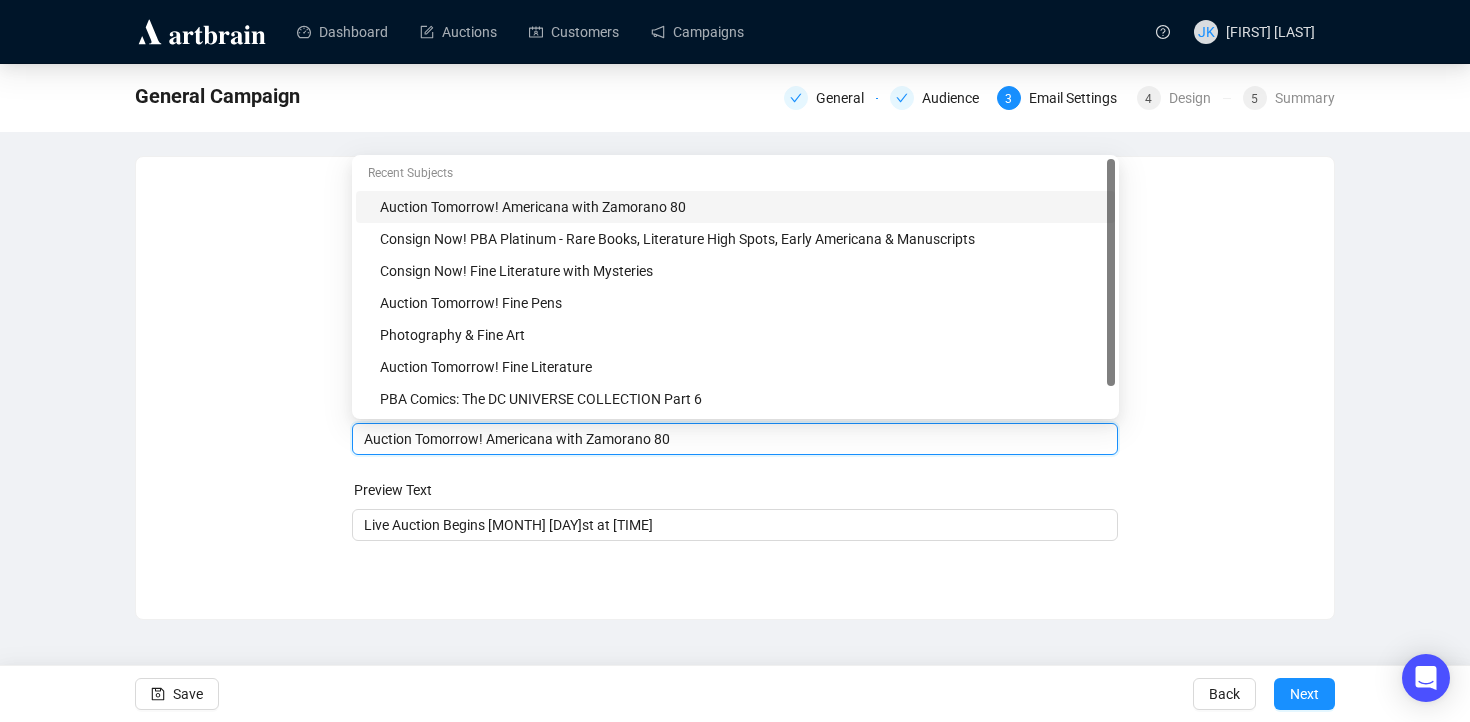 click on "Auction Tomorrow! Americana with Zamorano 80" at bounding box center [735, 439] 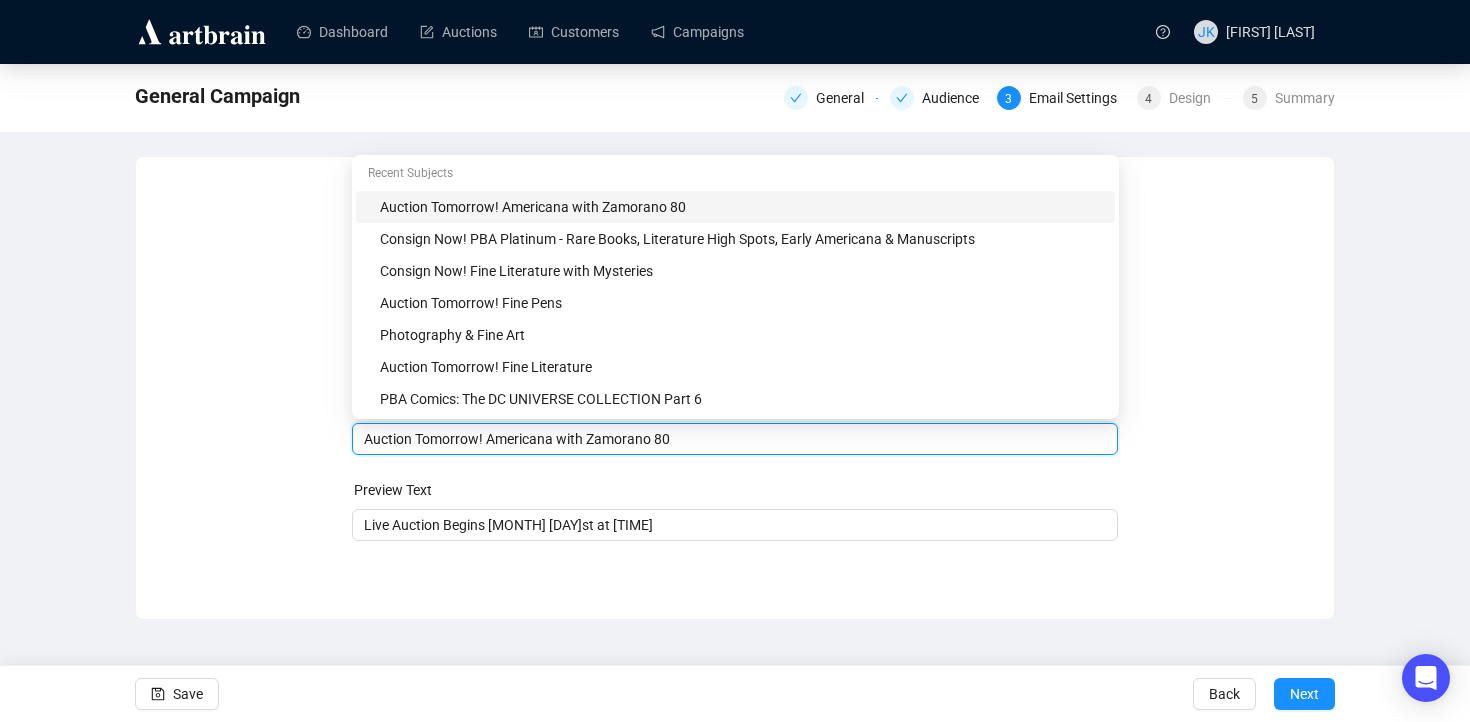 click on "Auction Tomorrow! Americana with Zamorano 80" at bounding box center [735, 439] 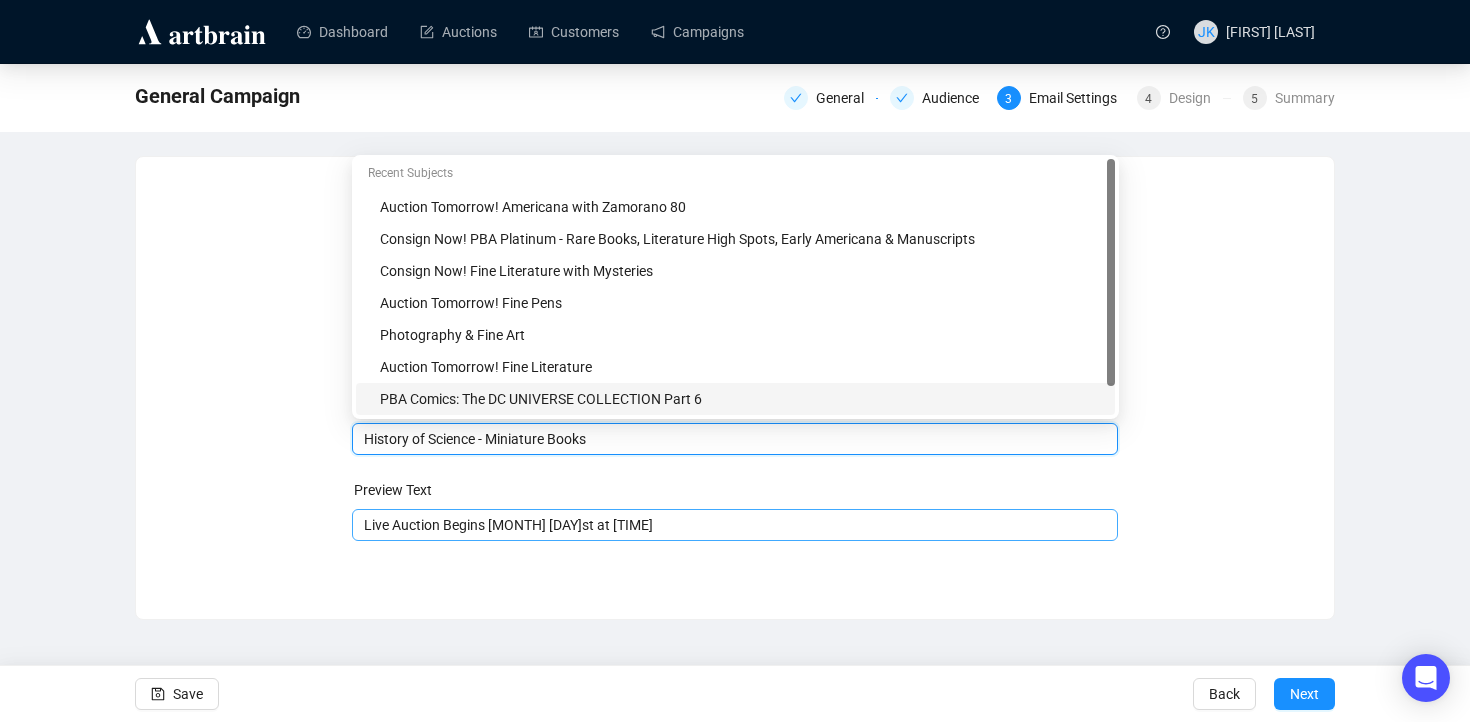 type on "History of Science - Miniature Books" 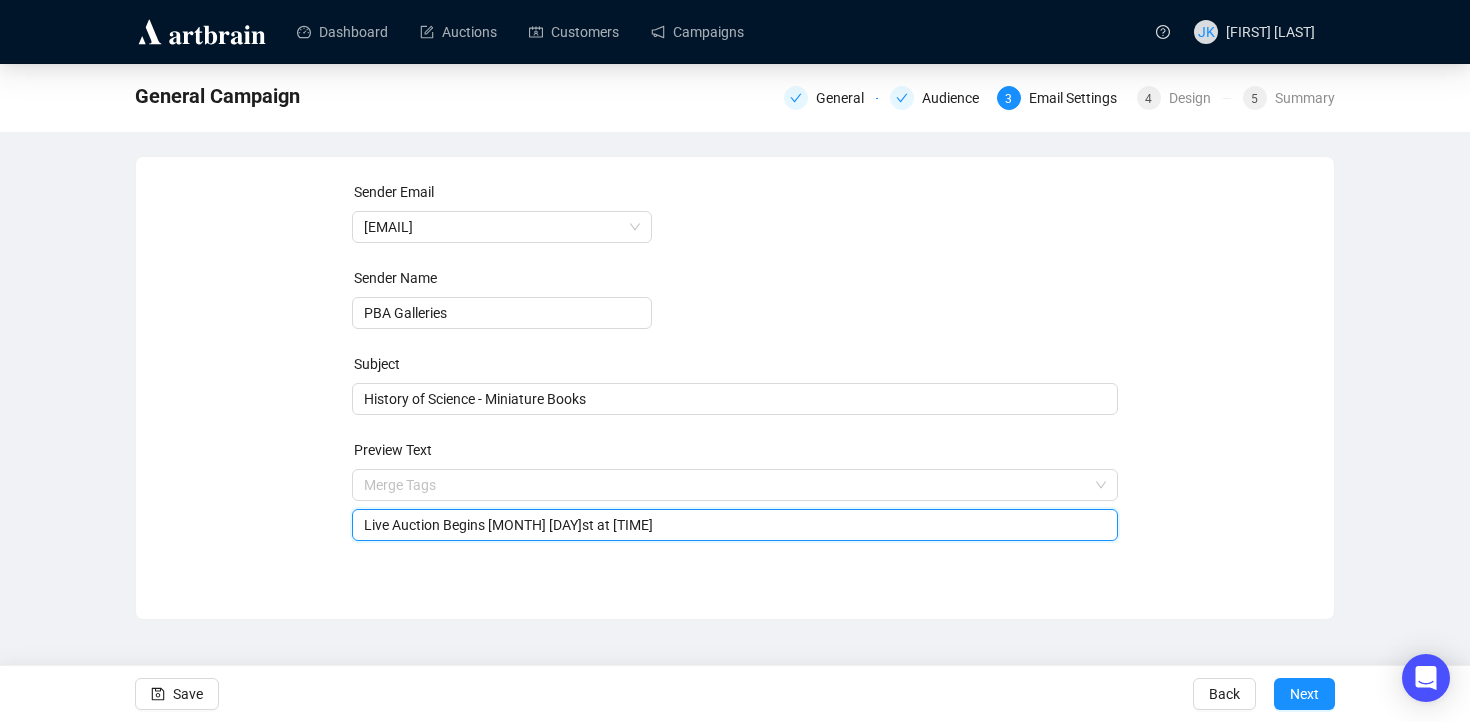 click on "Live Auction Begins [MONTH] [DAY]st at [TIME]" at bounding box center (735, 525) 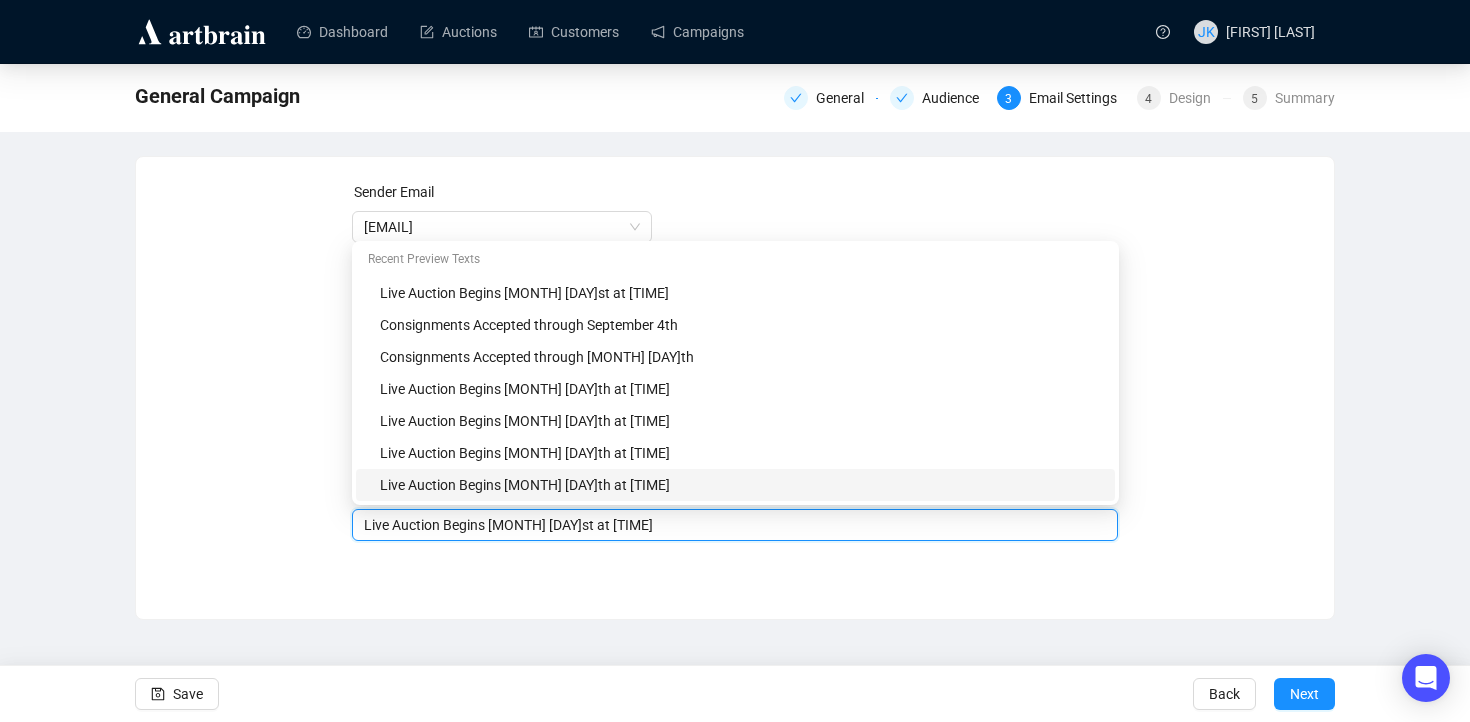 click on "Live Auction Begins [MONTH] [DAY]th at [TIME]" at bounding box center (741, 485) 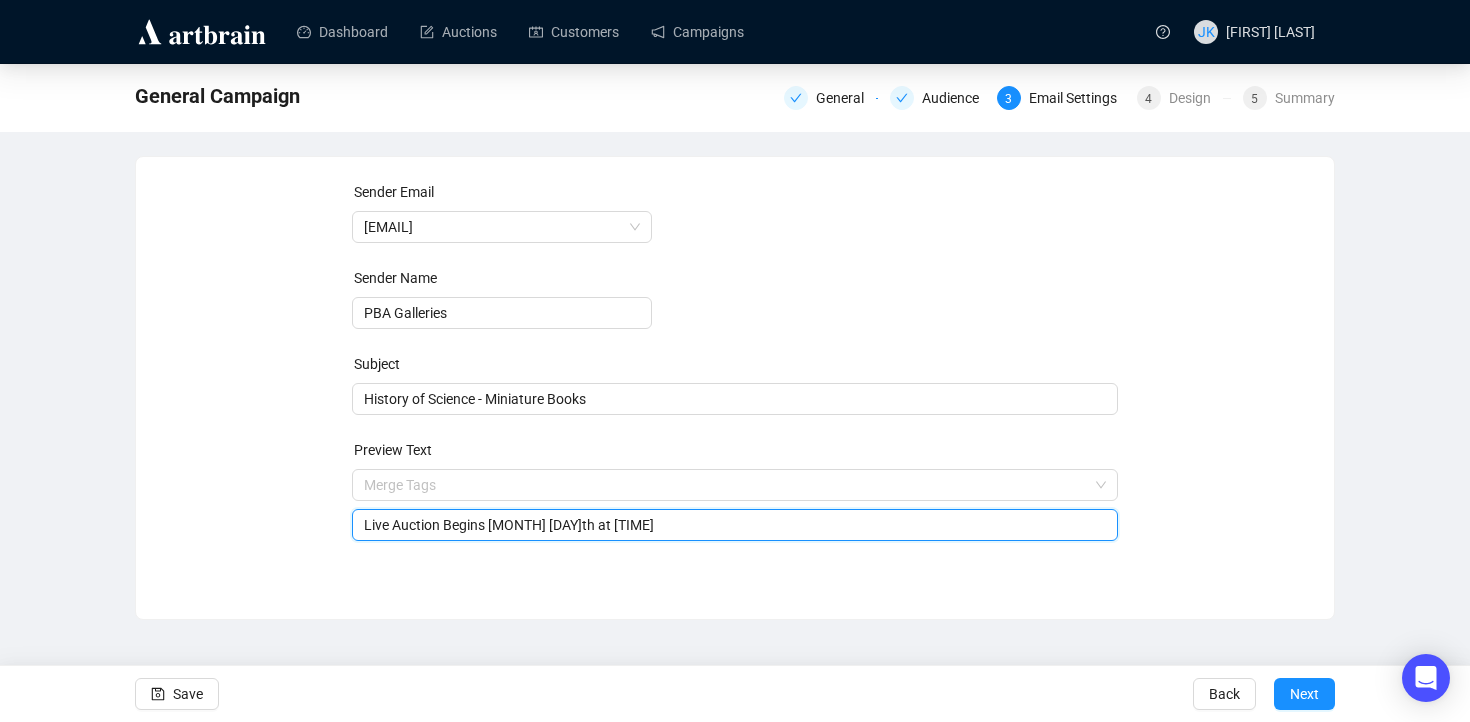 click on "Live Auction Begins [MONTH] [DAY]th at [TIME]" at bounding box center [735, 525] 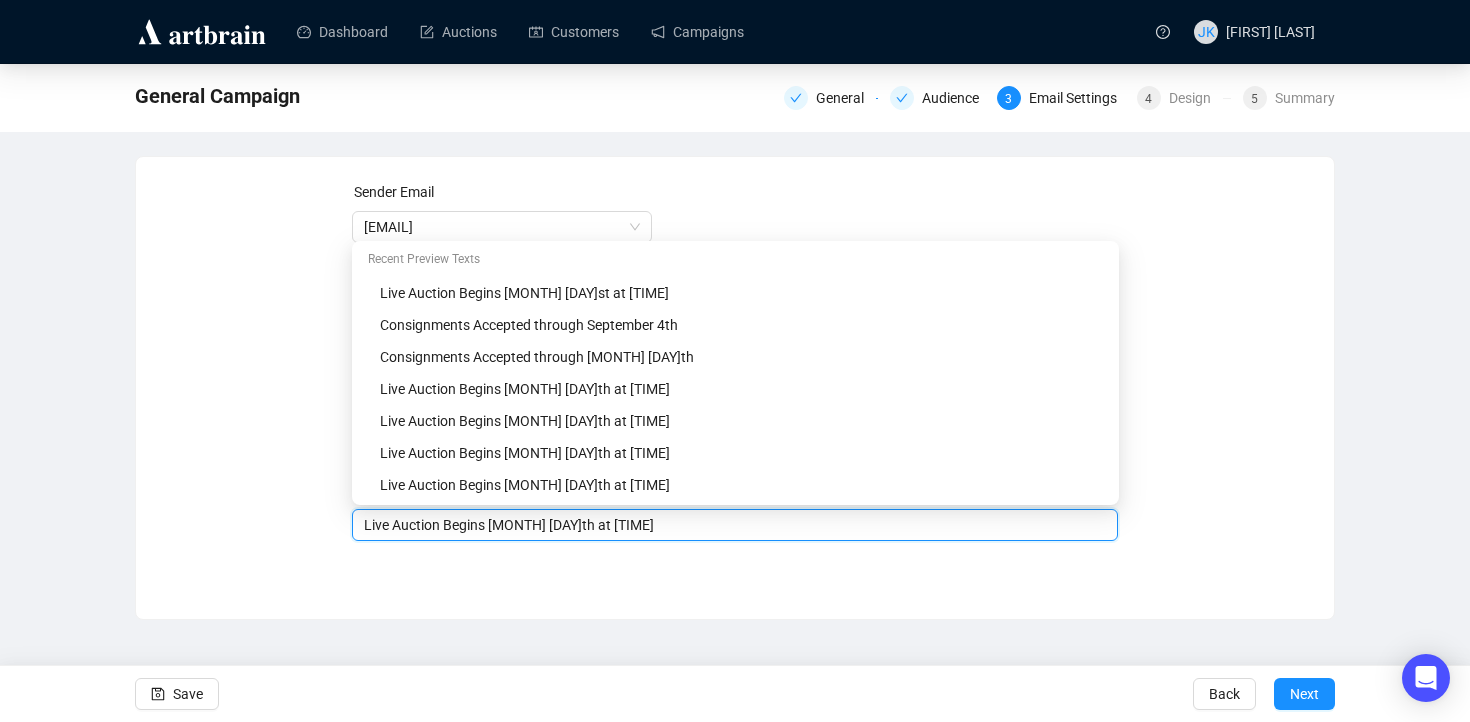 type on "Live Auction Begins [MONTH] [DAY]th at [TIME]" 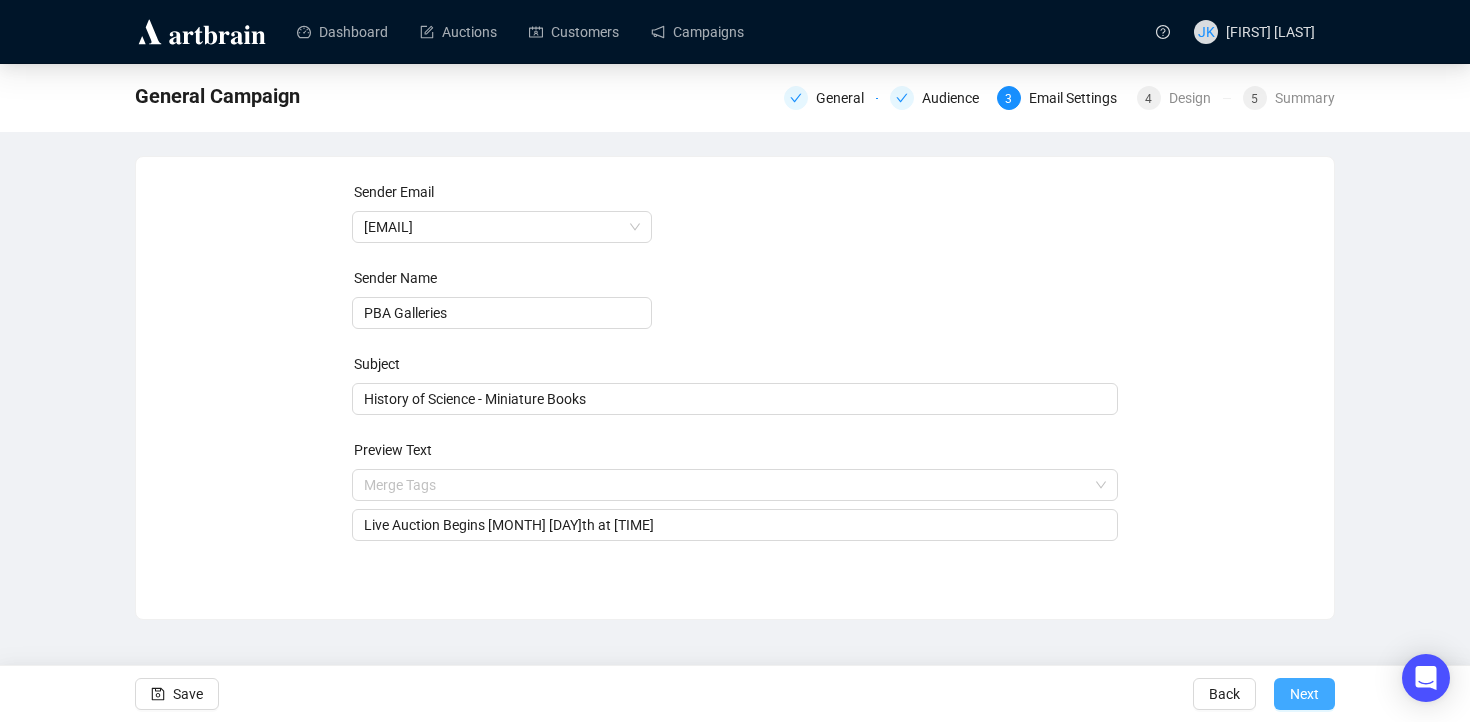 click on "Next" at bounding box center [1304, 694] 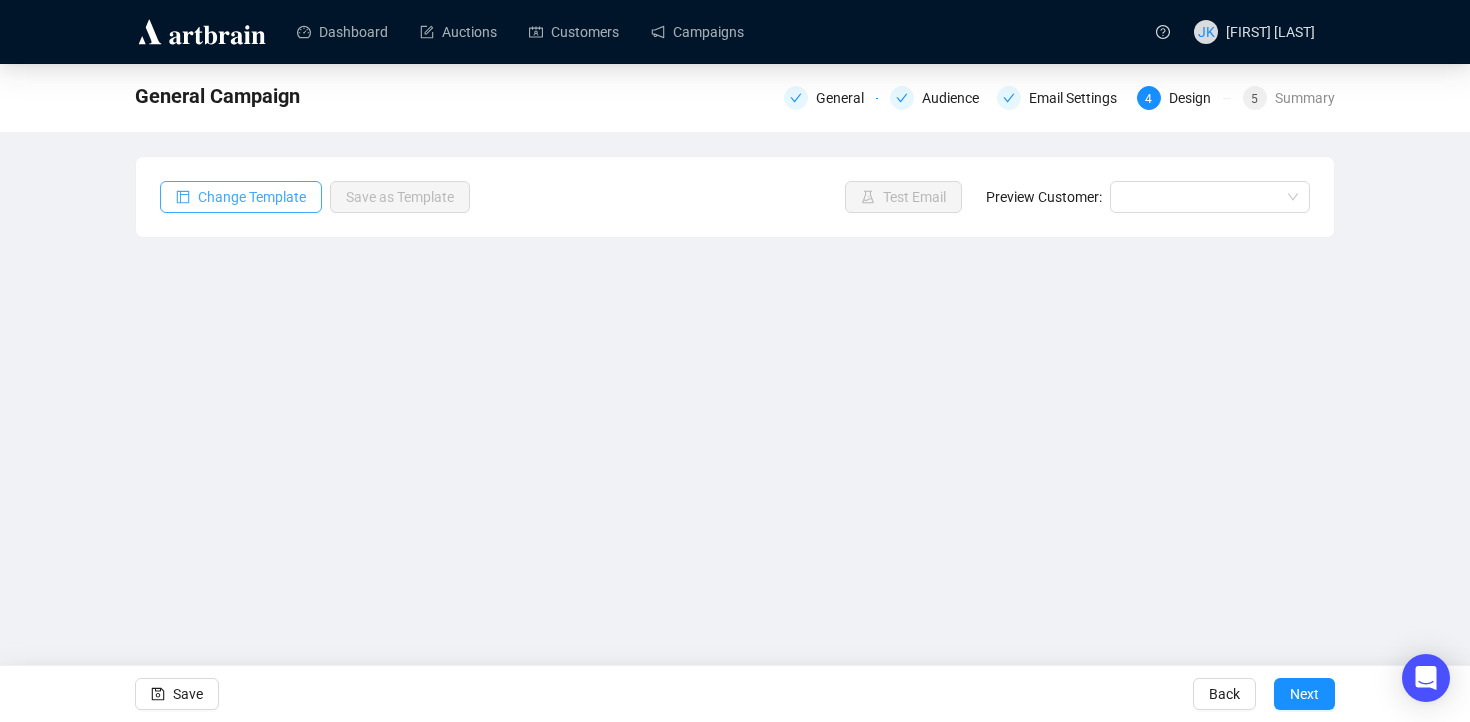 click on "Change Template" at bounding box center (252, 197) 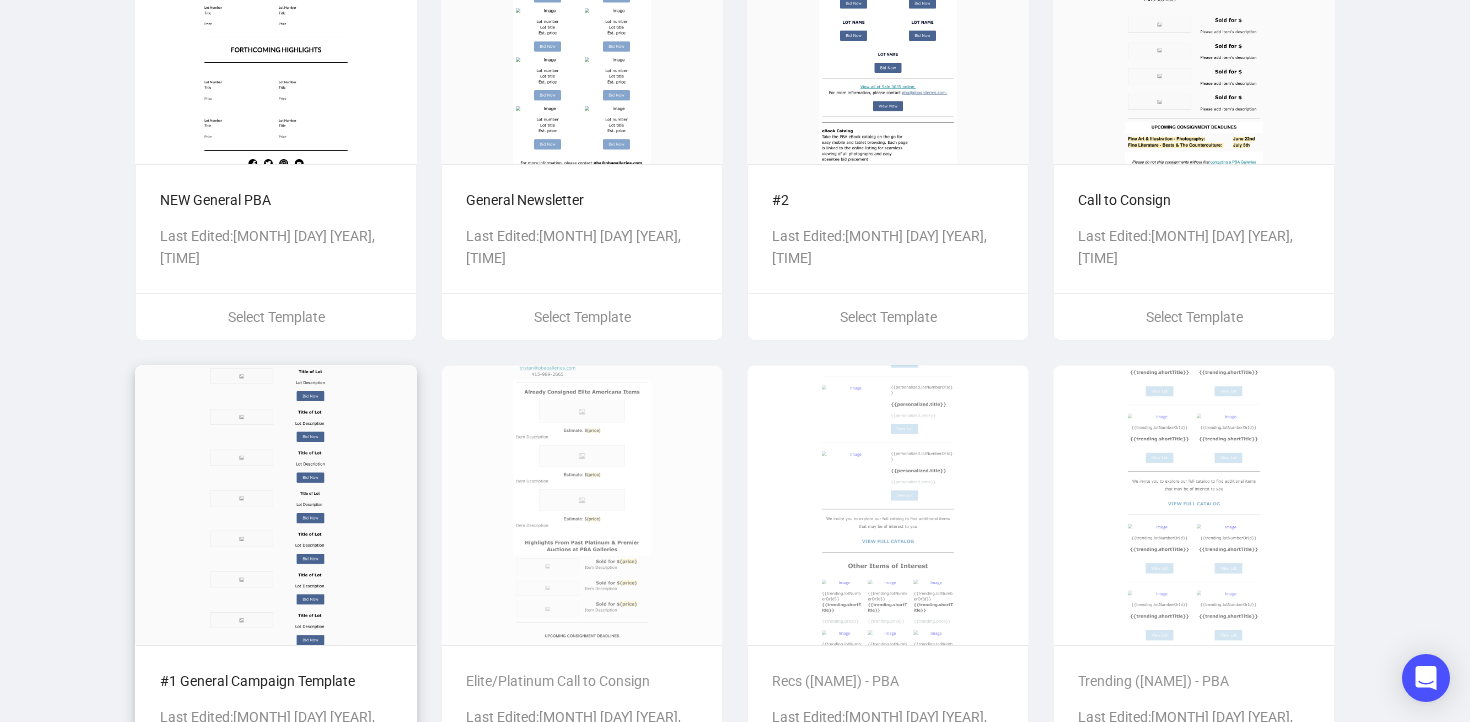 click at bounding box center (276, 505) 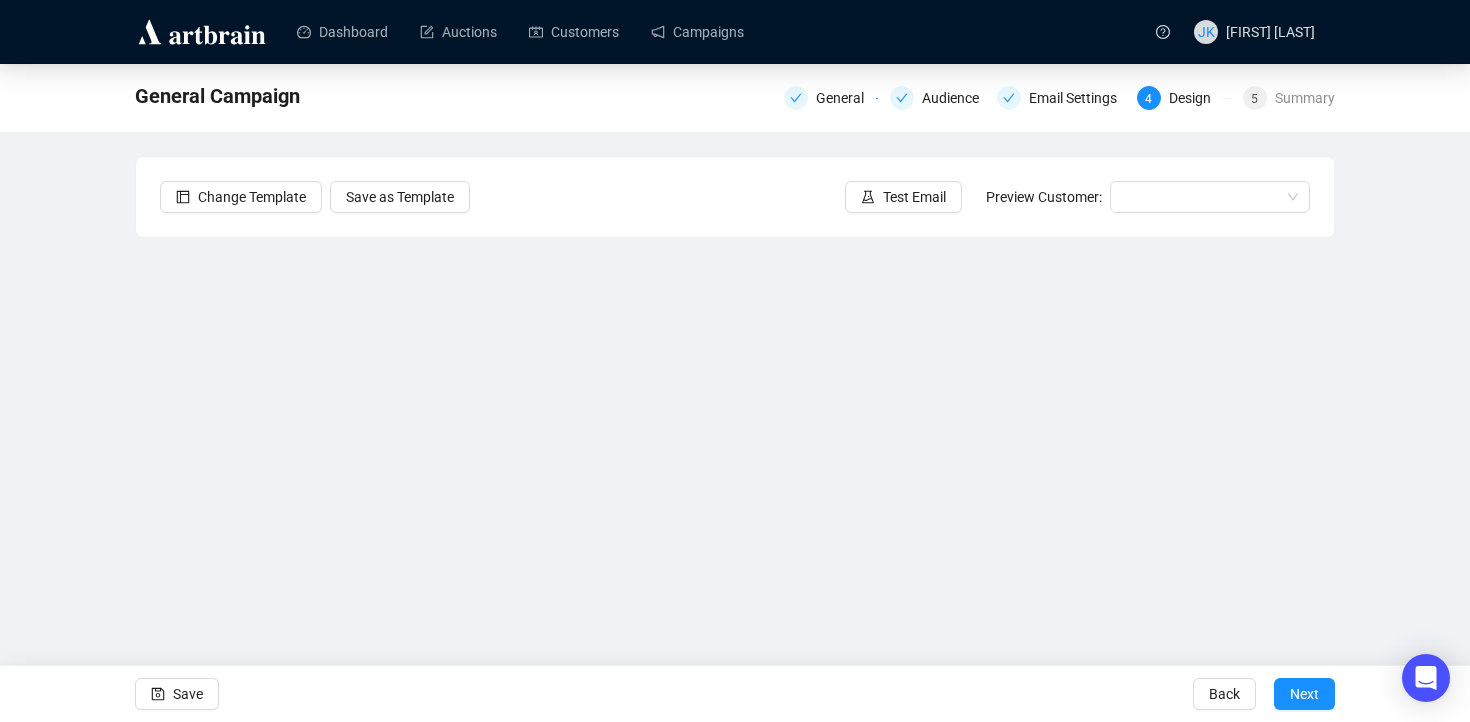 scroll, scrollTop: 22, scrollLeft: 0, axis: vertical 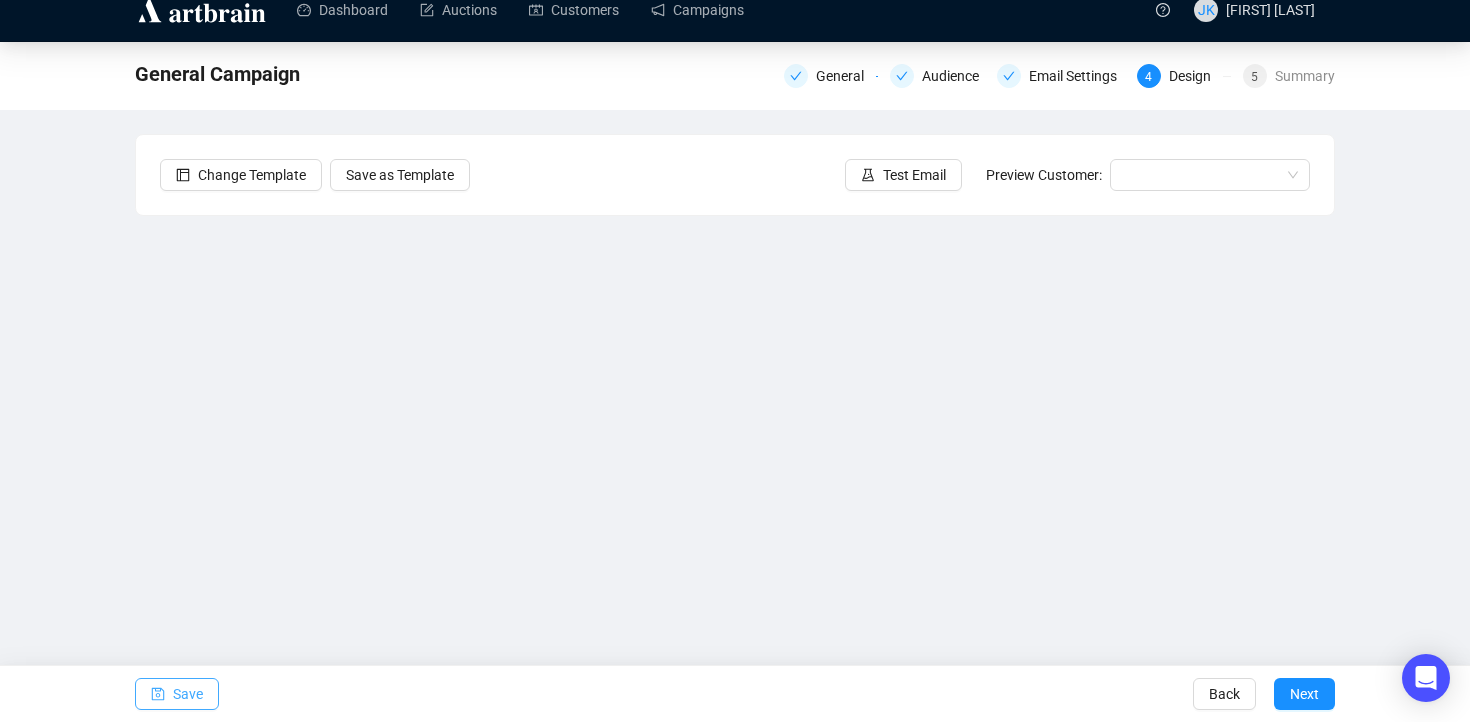 click on "Save" at bounding box center (188, 694) 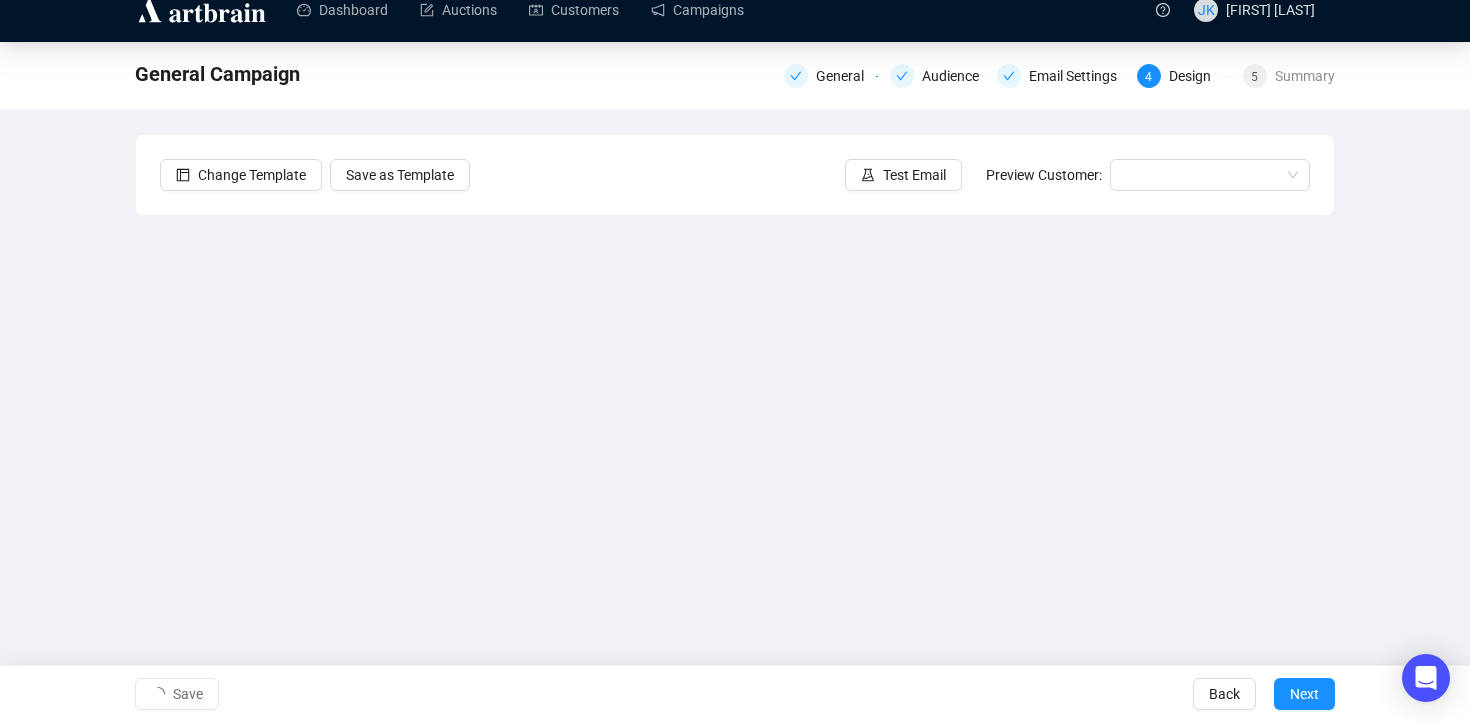 scroll, scrollTop: 0, scrollLeft: 0, axis: both 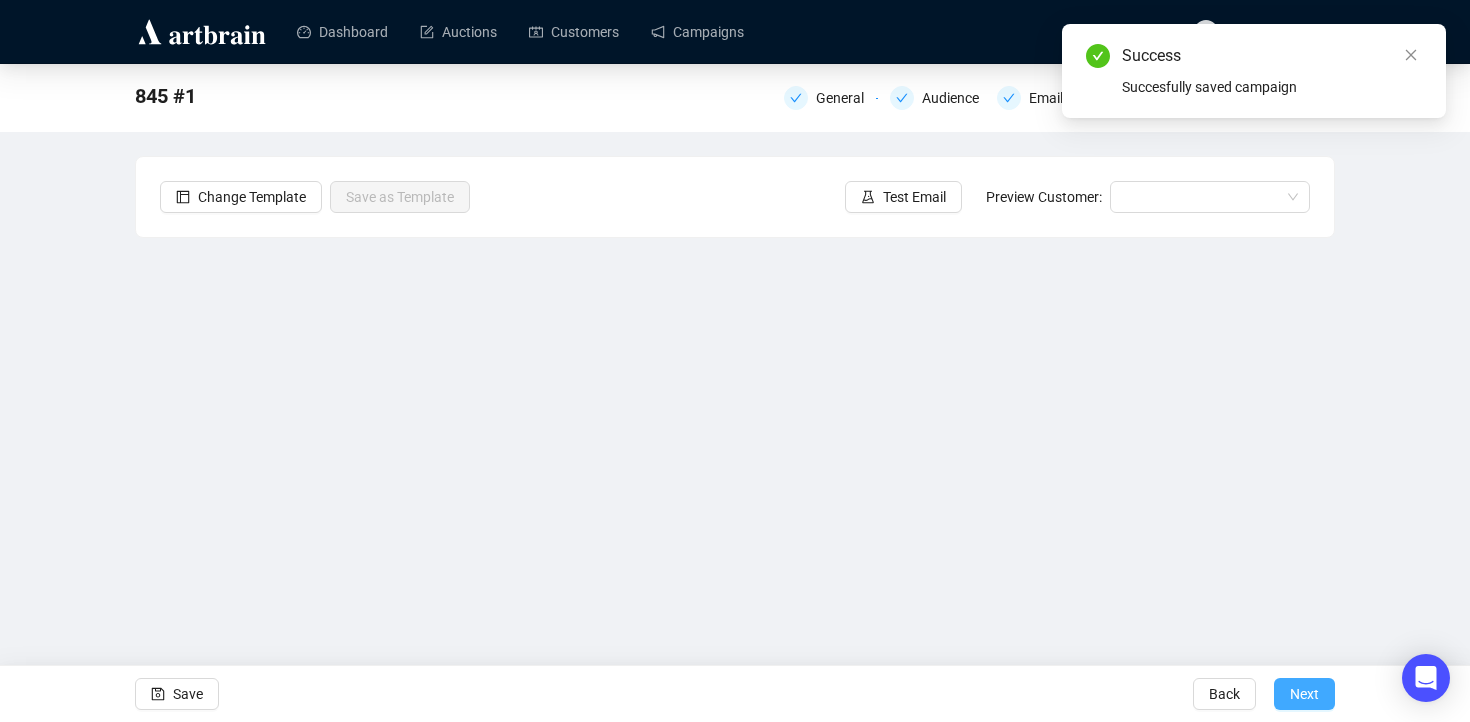 click on "Next" at bounding box center (1304, 694) 